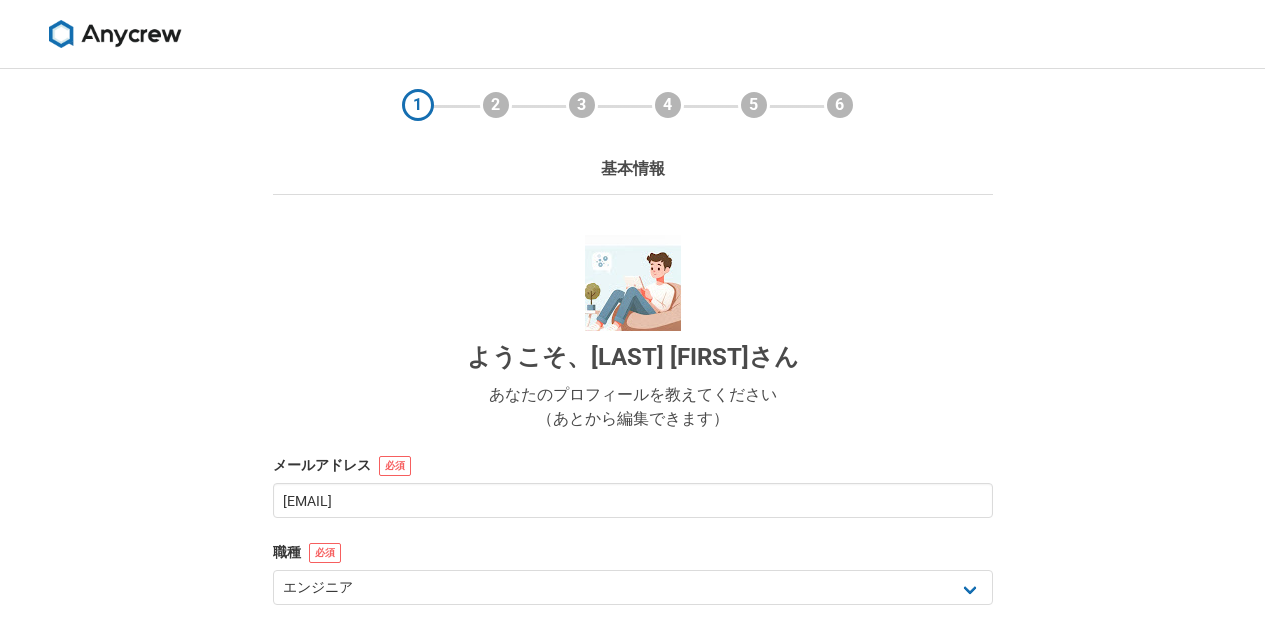 select on "13" 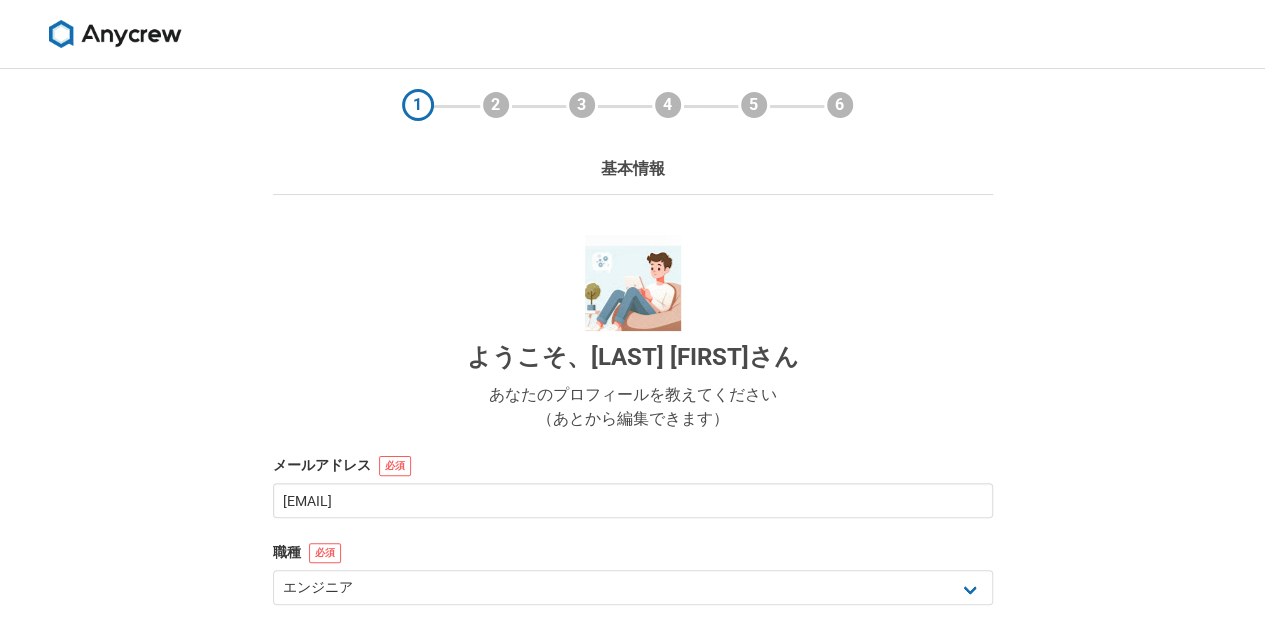 scroll, scrollTop: 0, scrollLeft: 0, axis: both 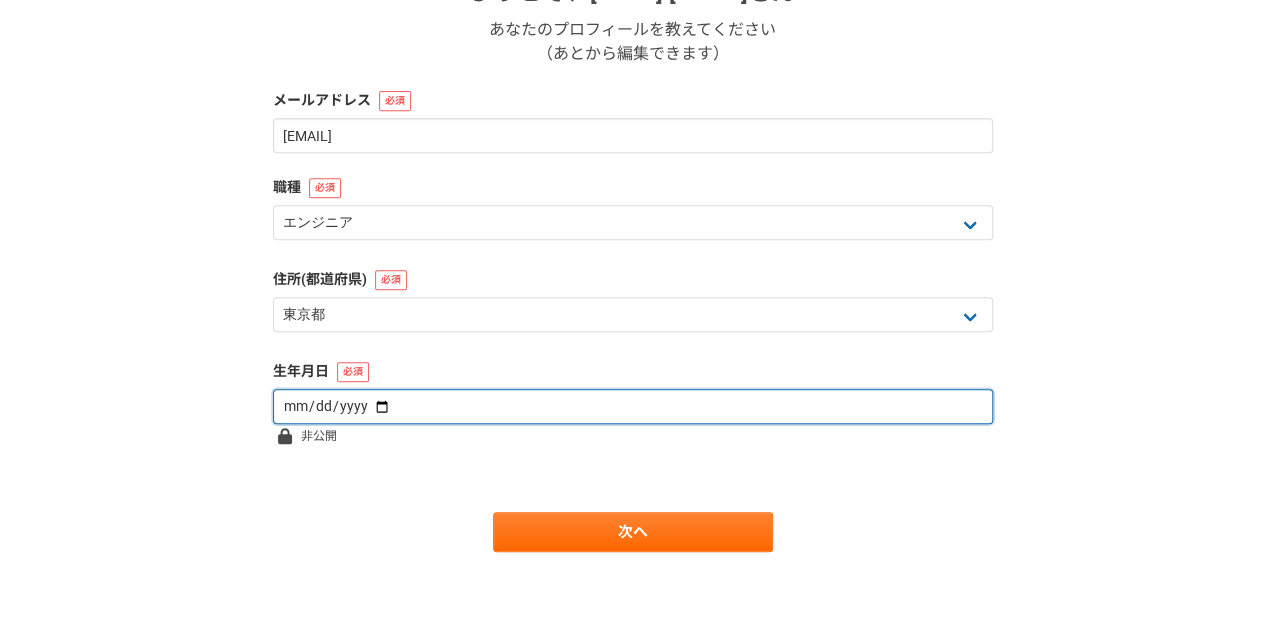 click at bounding box center [633, 406] 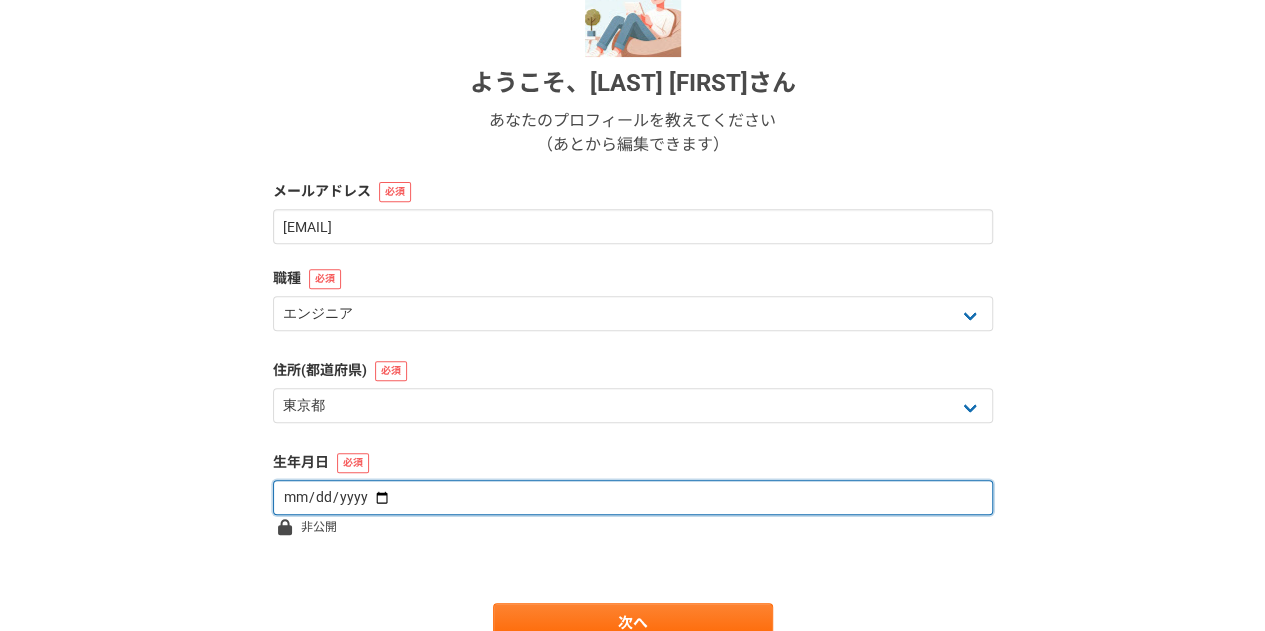 scroll, scrollTop: 273, scrollLeft: 0, axis: vertical 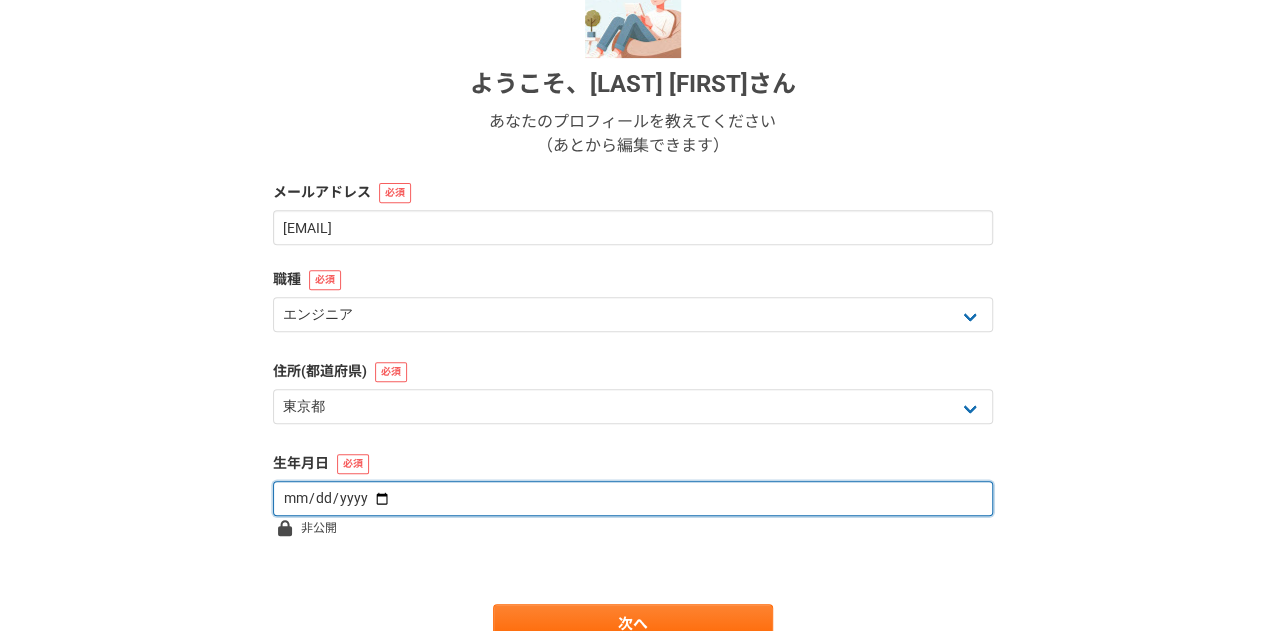 click on "[DATE]" at bounding box center (633, 498) 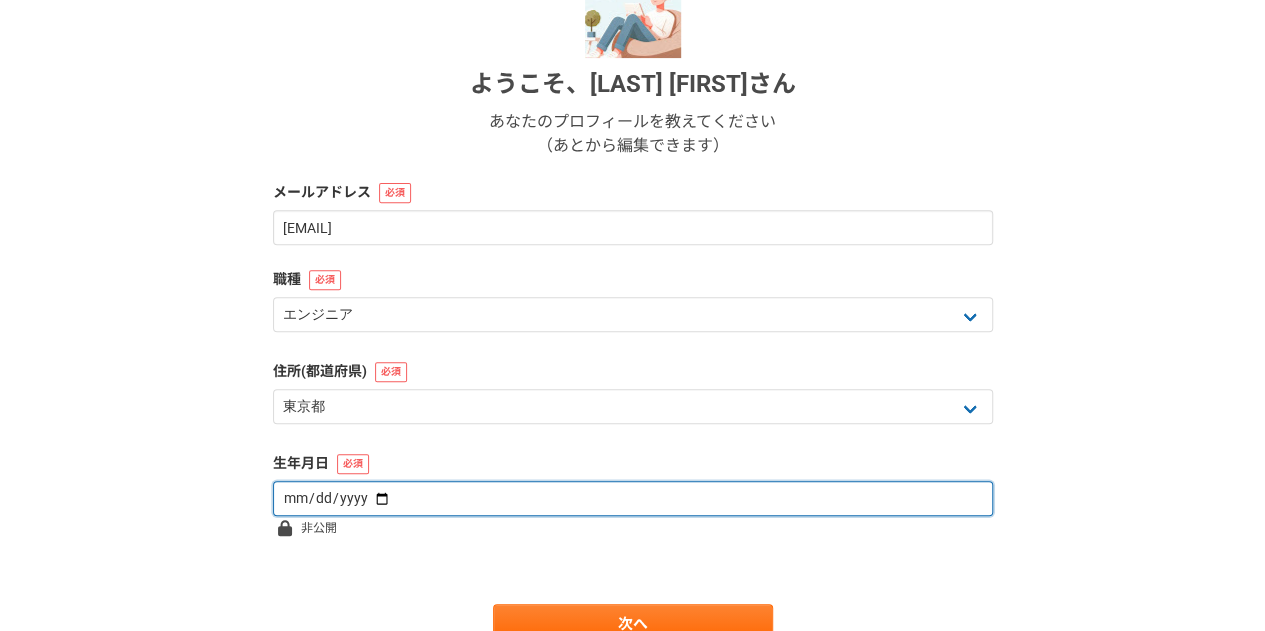 type on "[DATE]" 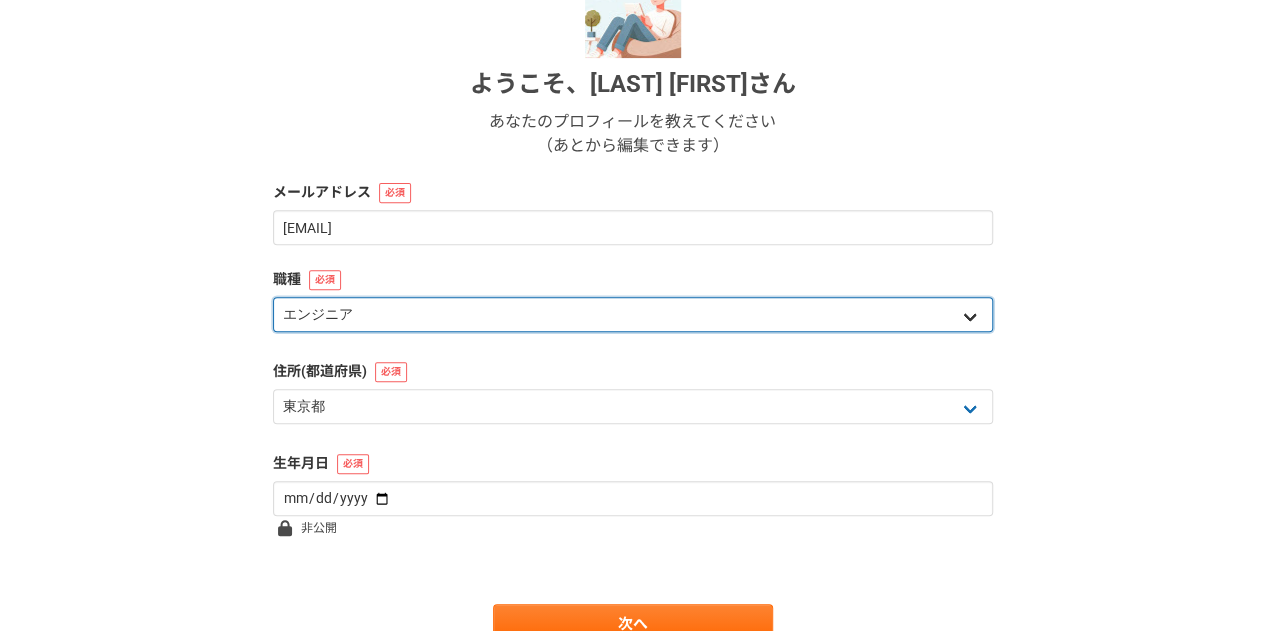 click on "エンジニア デザイナー ライター 営業 マーケティング 企画・事業開発 バックオフィス その他" at bounding box center [633, 314] 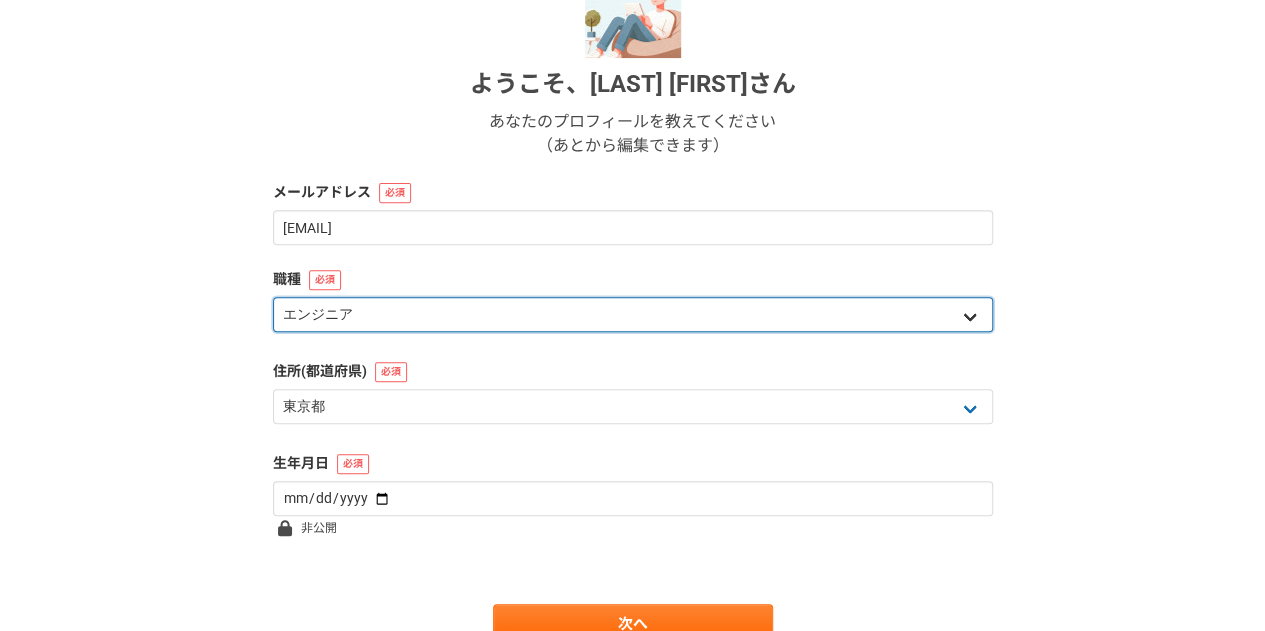 select on "5" 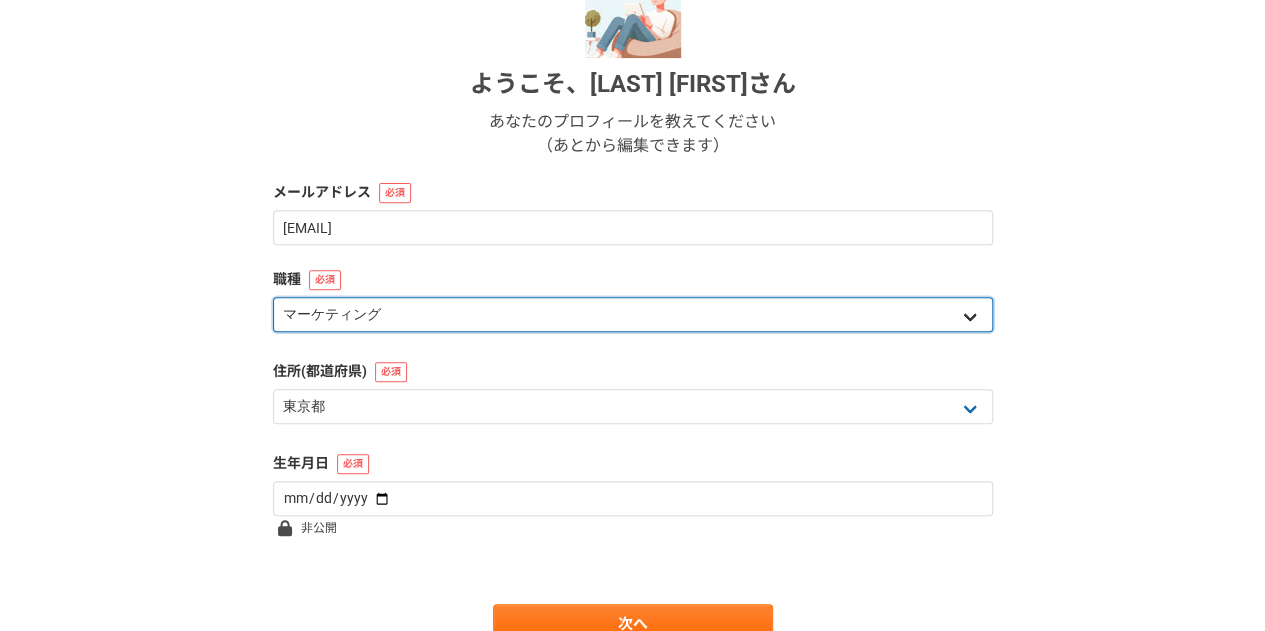 click on "エンジニア デザイナー ライター 営業 マーケティング 企画・事業開発 バックオフィス その他" at bounding box center (633, 314) 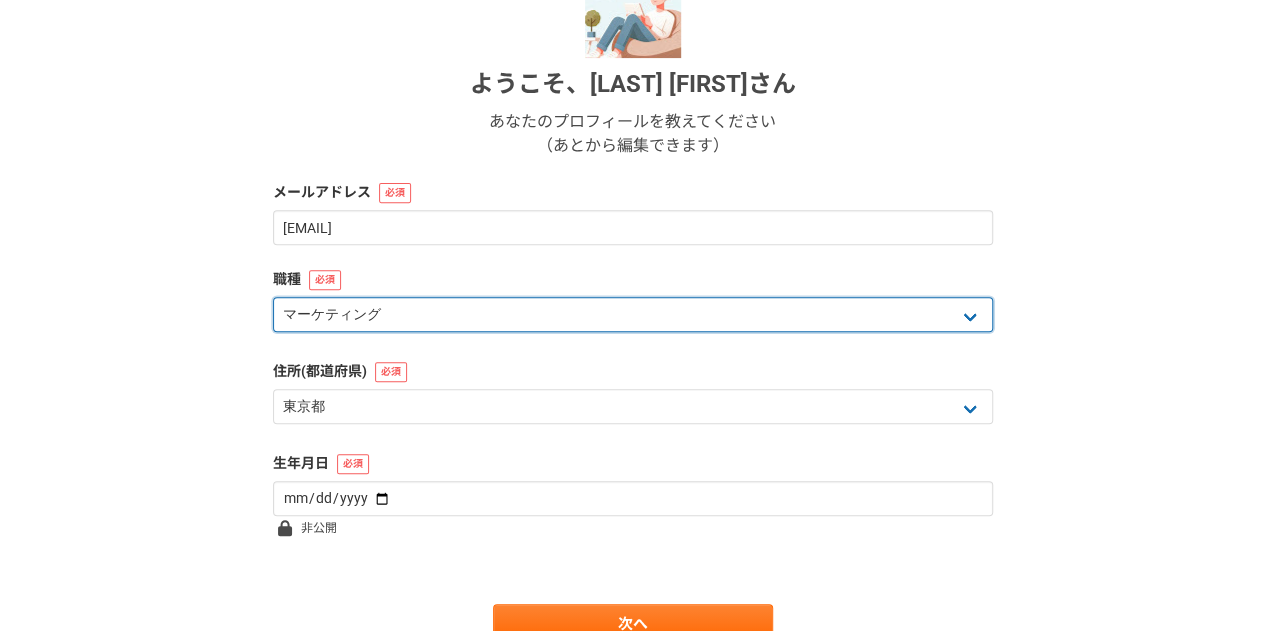 scroll, scrollTop: 365, scrollLeft: 0, axis: vertical 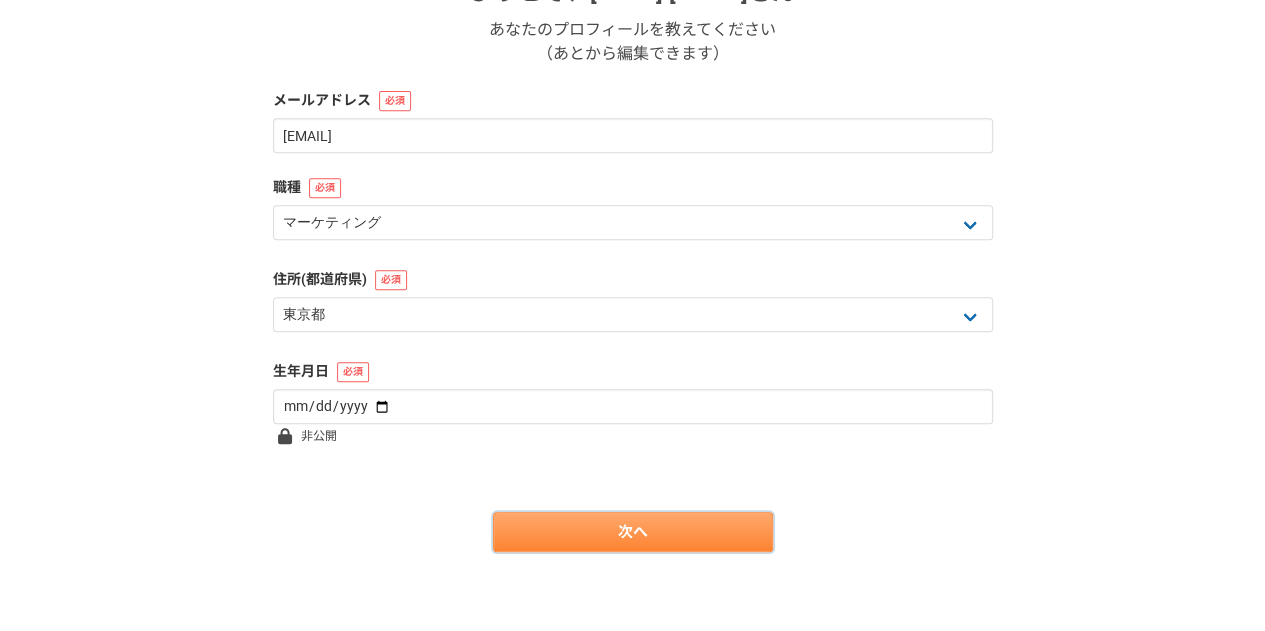 click on "次へ" at bounding box center [633, 532] 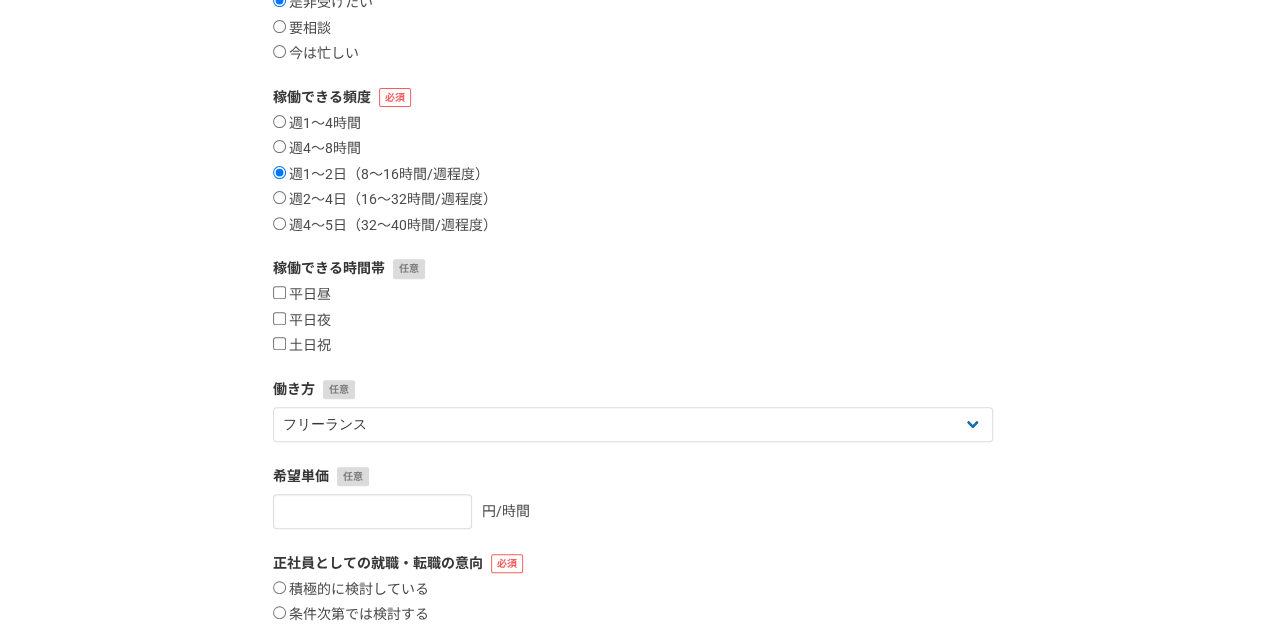 scroll, scrollTop: 267, scrollLeft: 0, axis: vertical 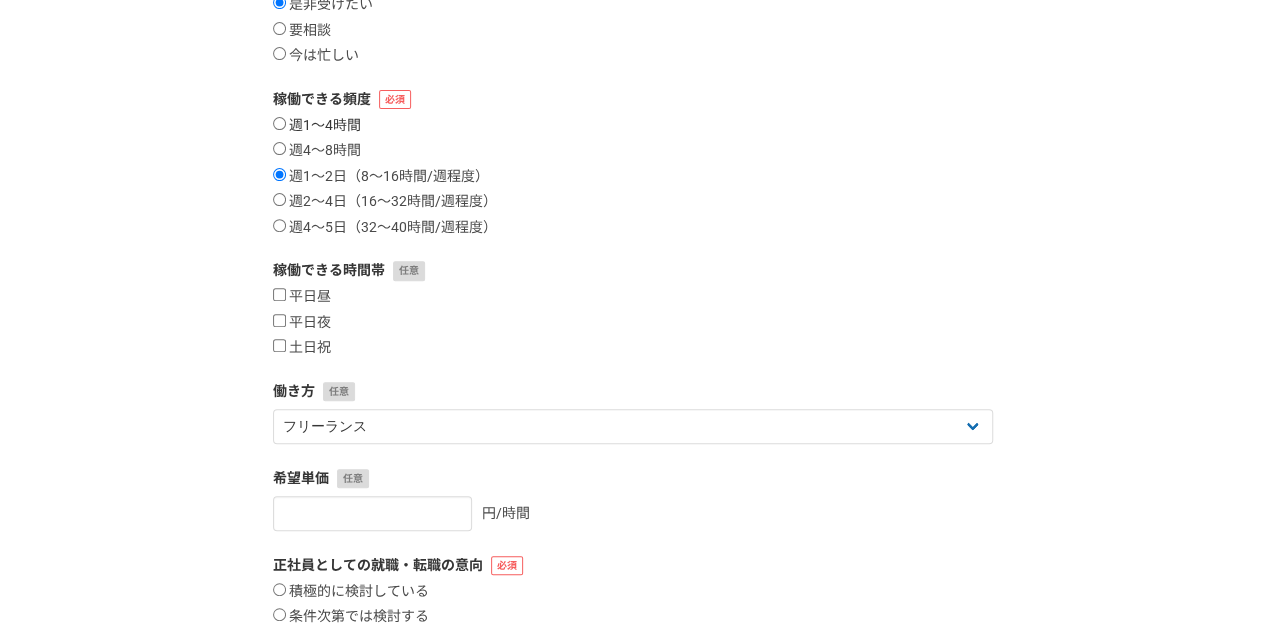 click on "週1〜4時間" at bounding box center (317, 126) 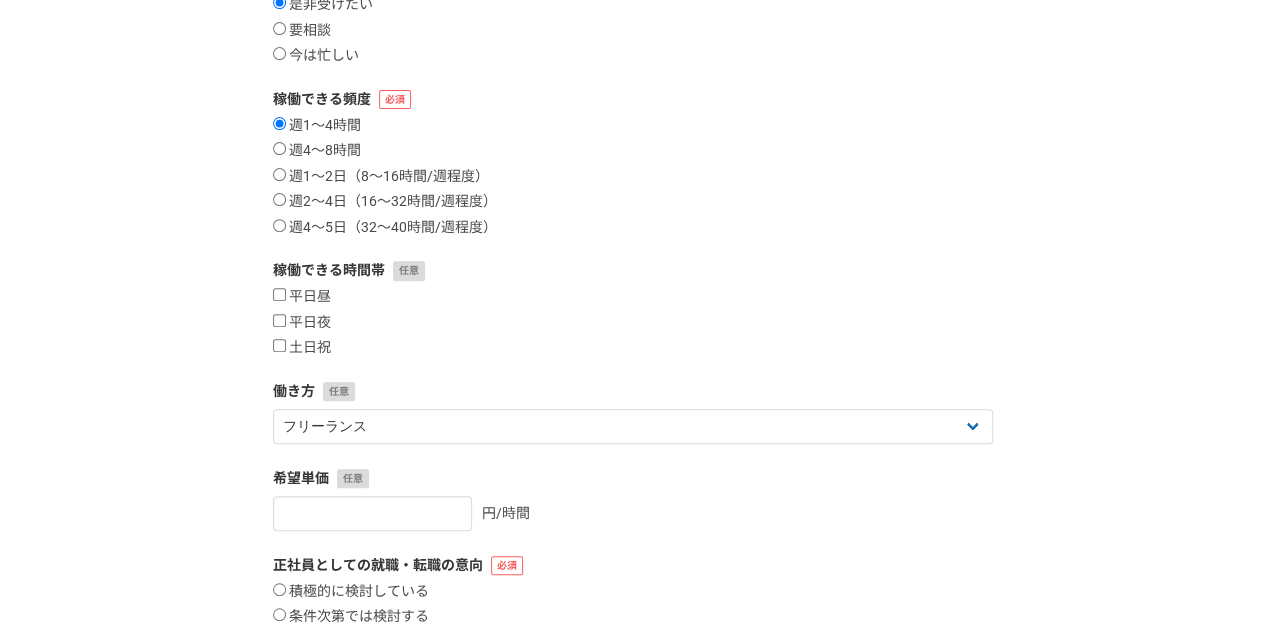 scroll, scrollTop: 493, scrollLeft: 0, axis: vertical 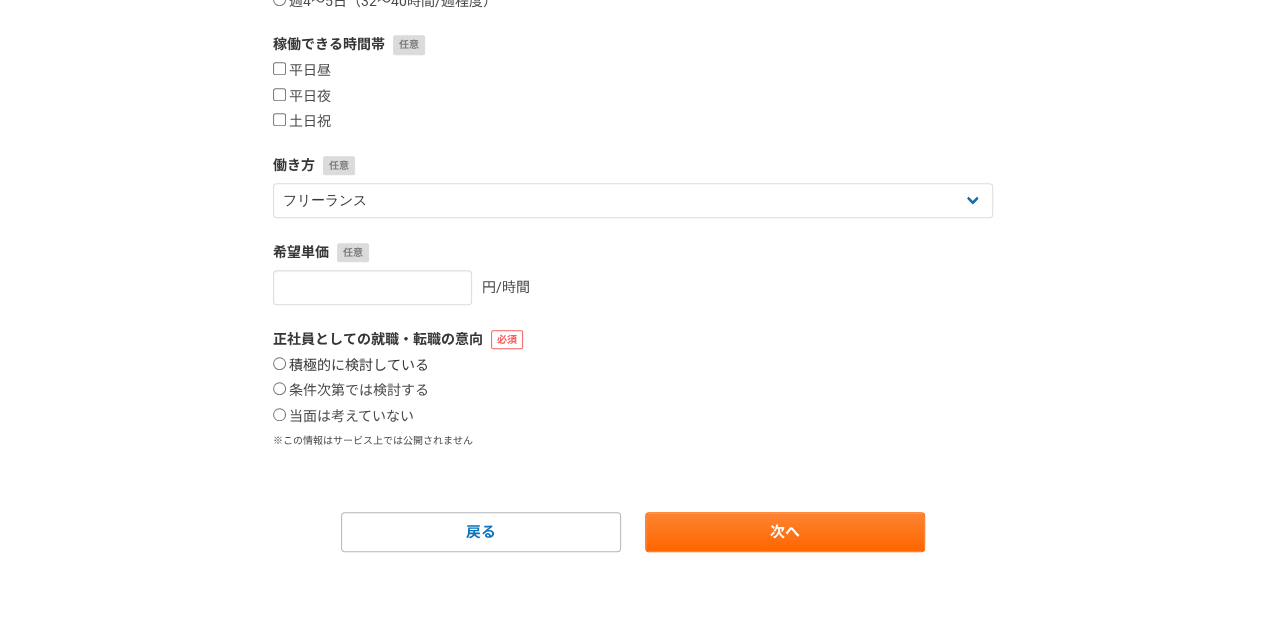 click on "積極的に検討している" at bounding box center [351, 366] 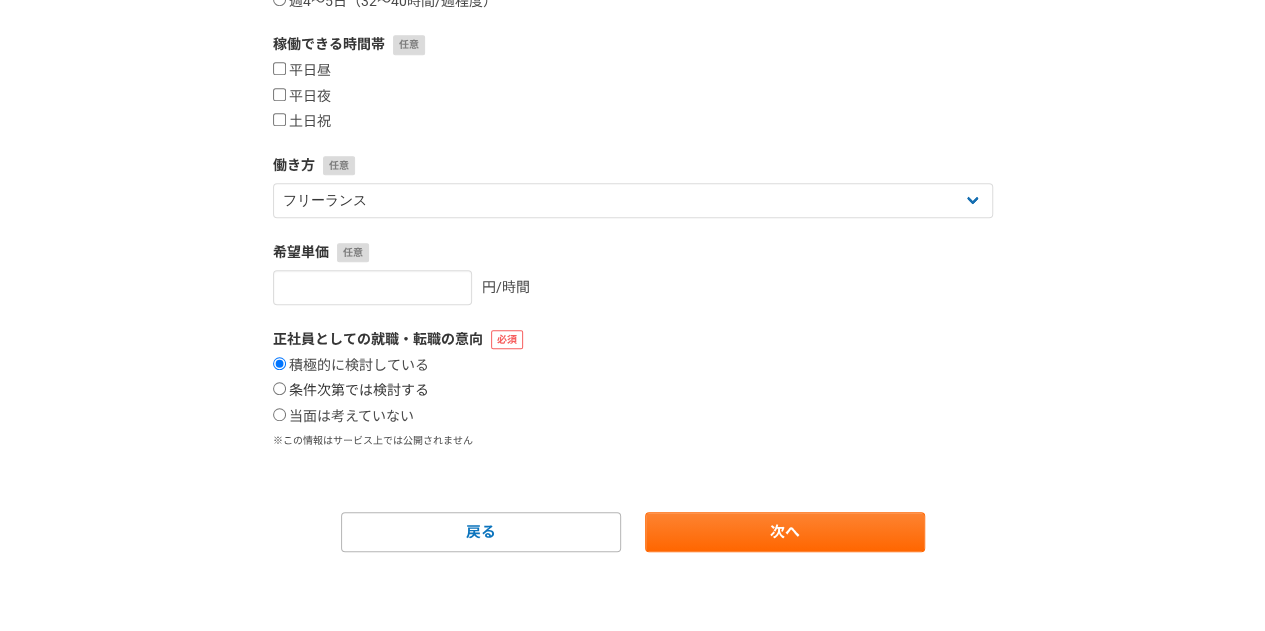 click on "条件次第では検討する" at bounding box center [351, 391] 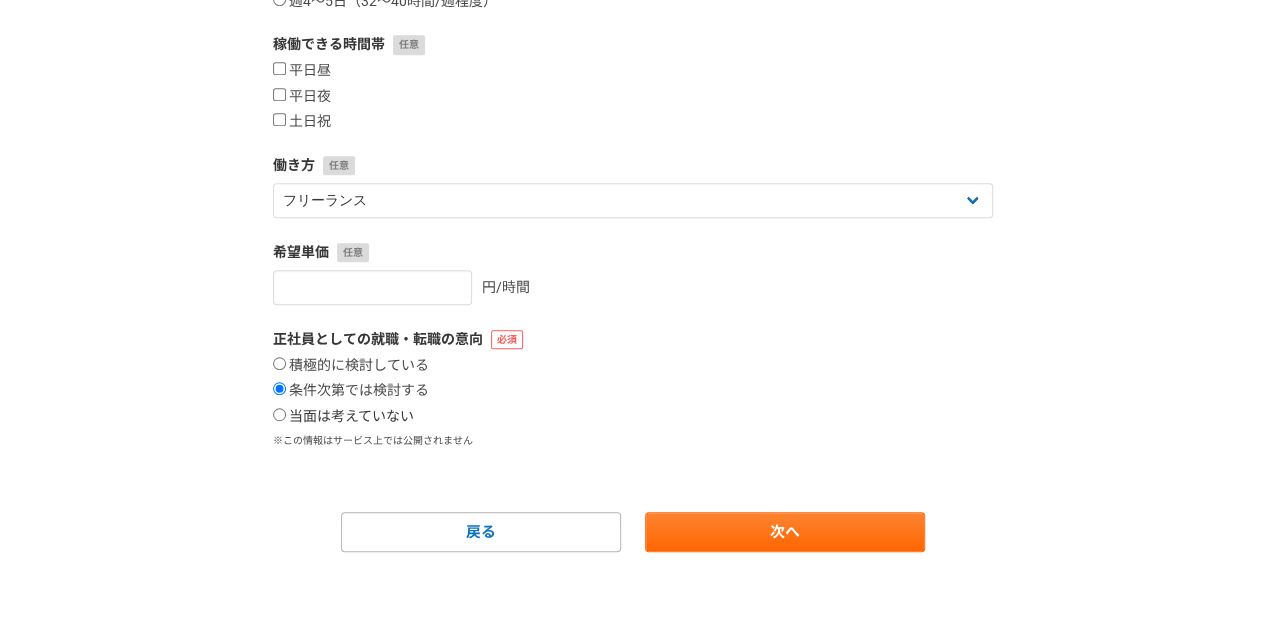 click on "当面は考えていない" at bounding box center [343, 417] 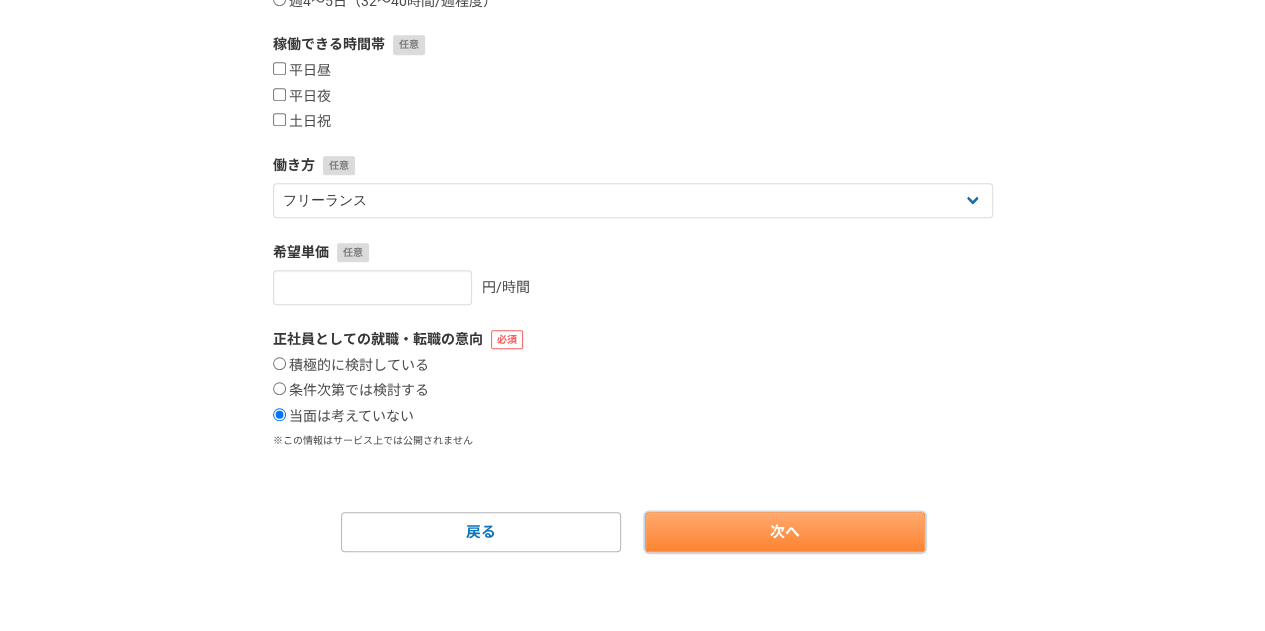click on "次へ" at bounding box center [785, 532] 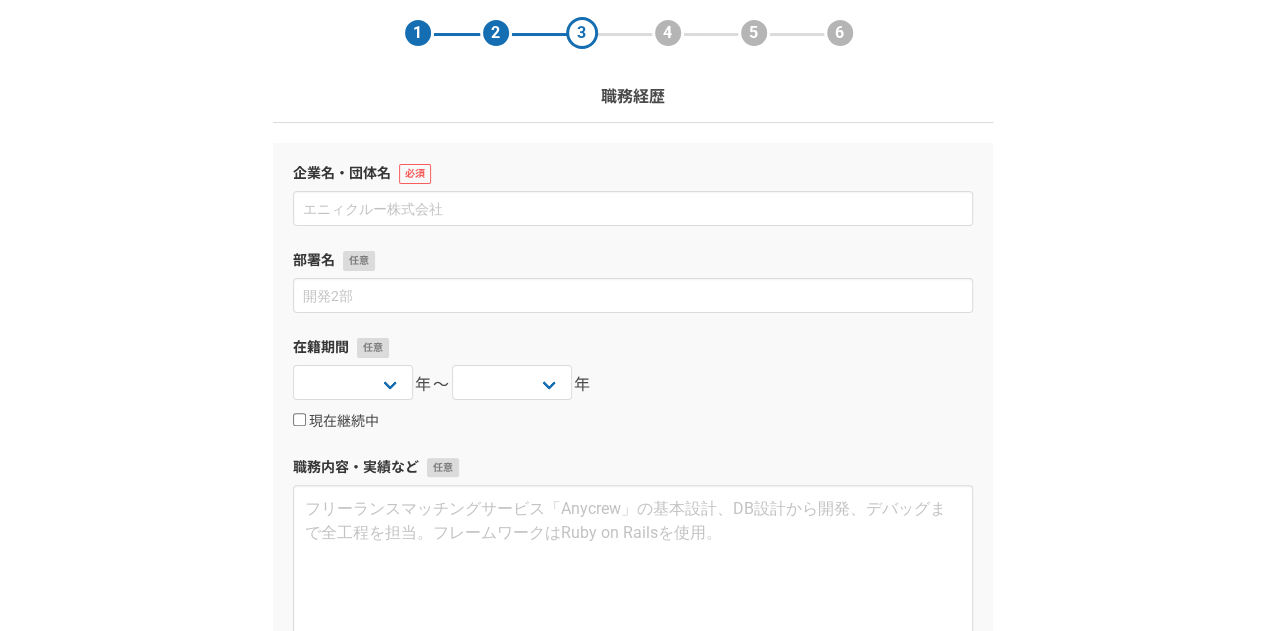 scroll, scrollTop: 73, scrollLeft: 0, axis: vertical 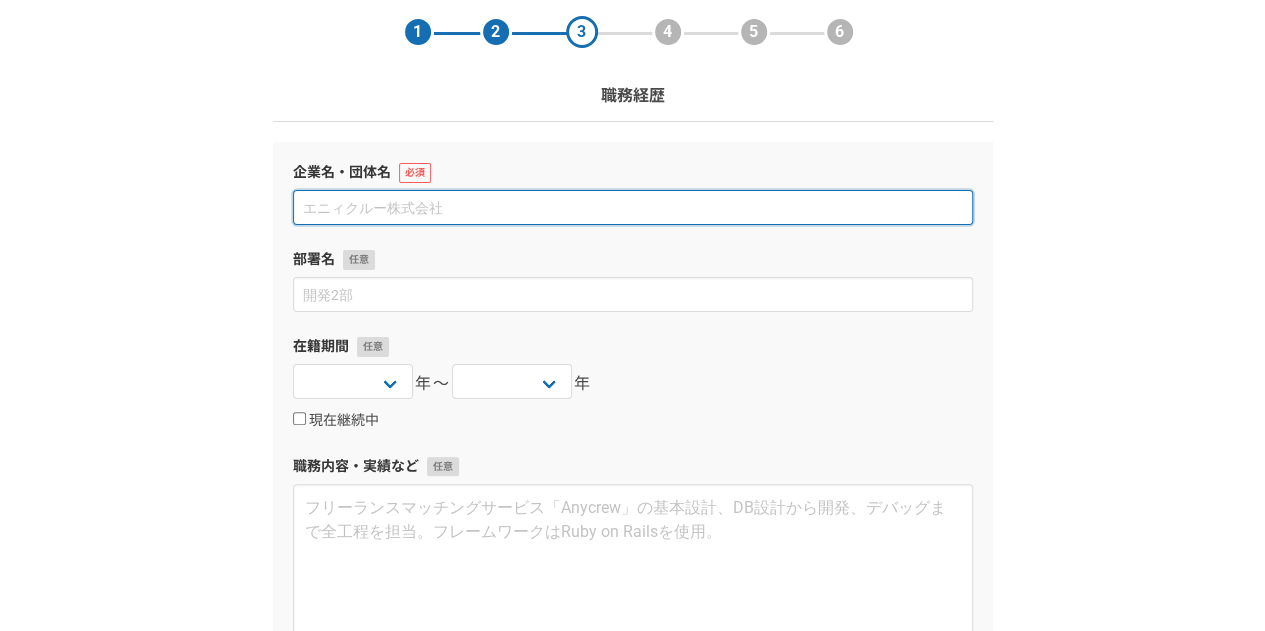 click at bounding box center (633, 207) 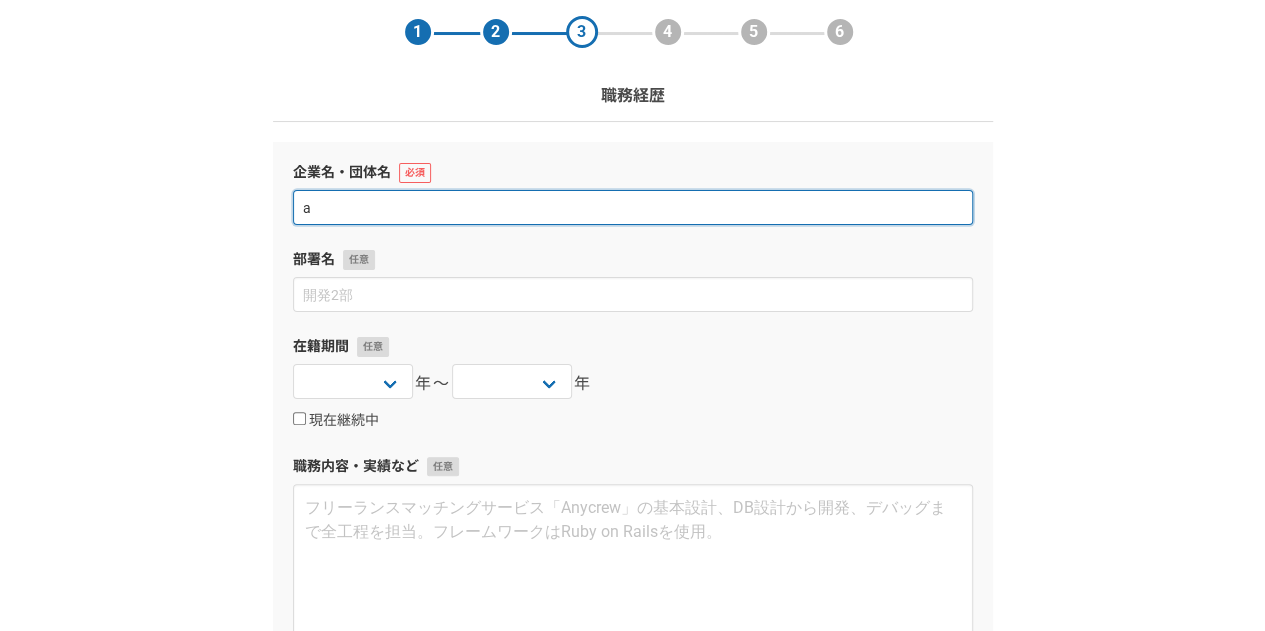 scroll, scrollTop: 348, scrollLeft: 0, axis: vertical 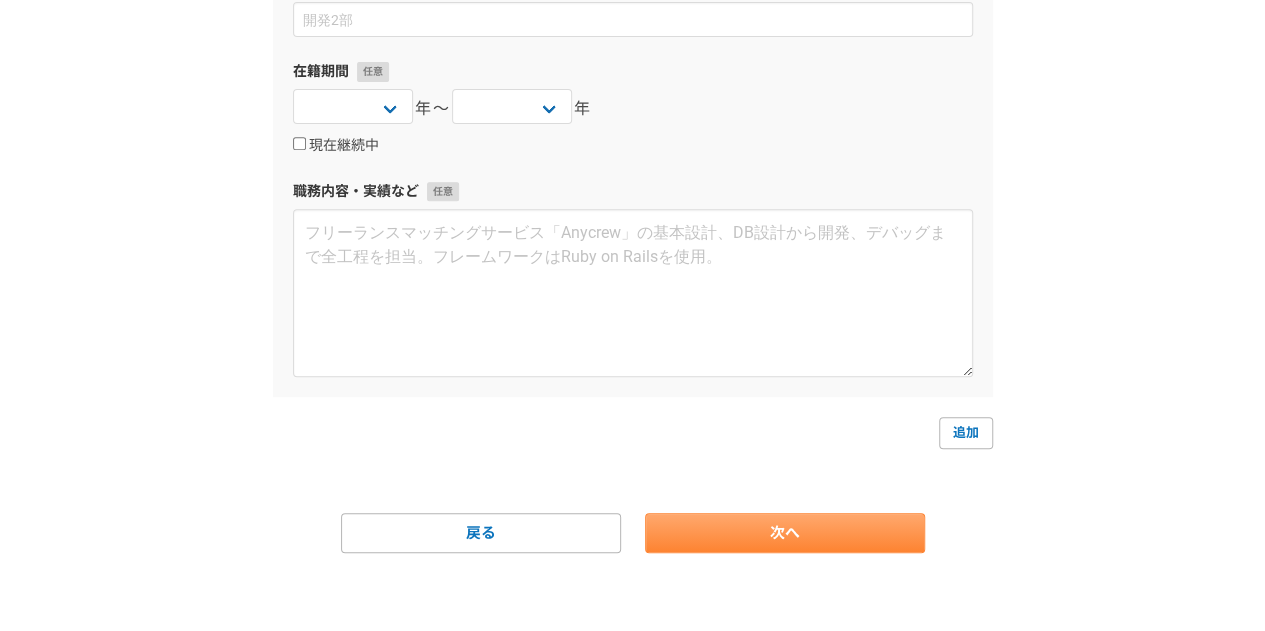 type on "a" 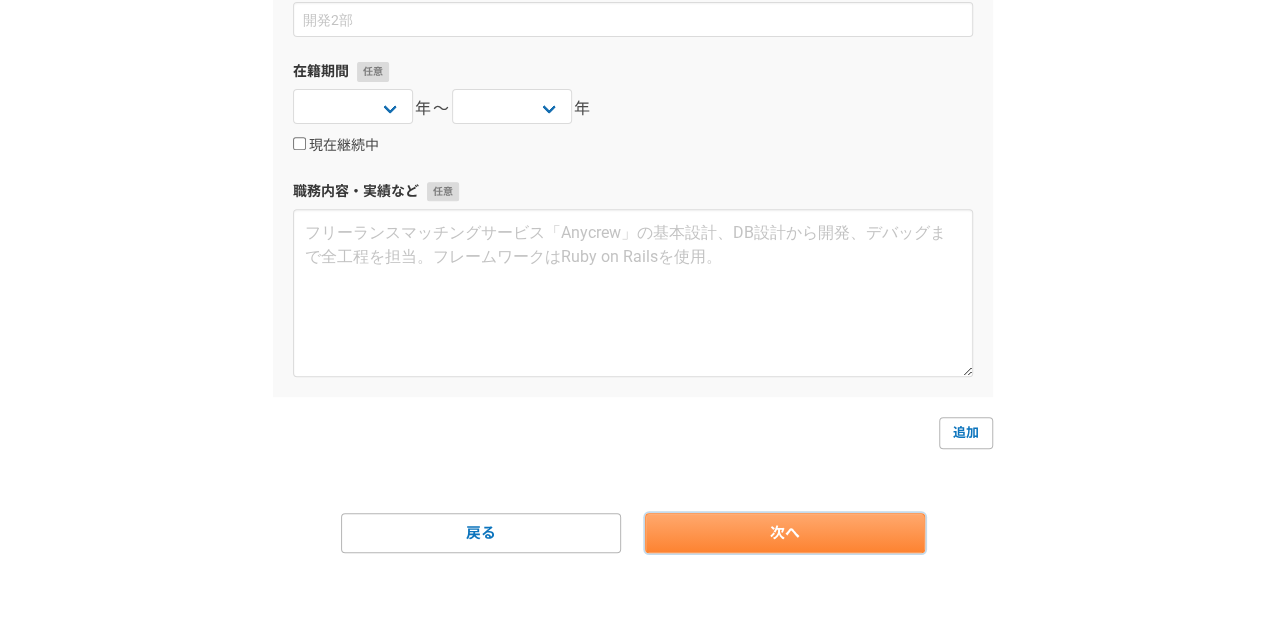 click on "次へ" at bounding box center (785, 533) 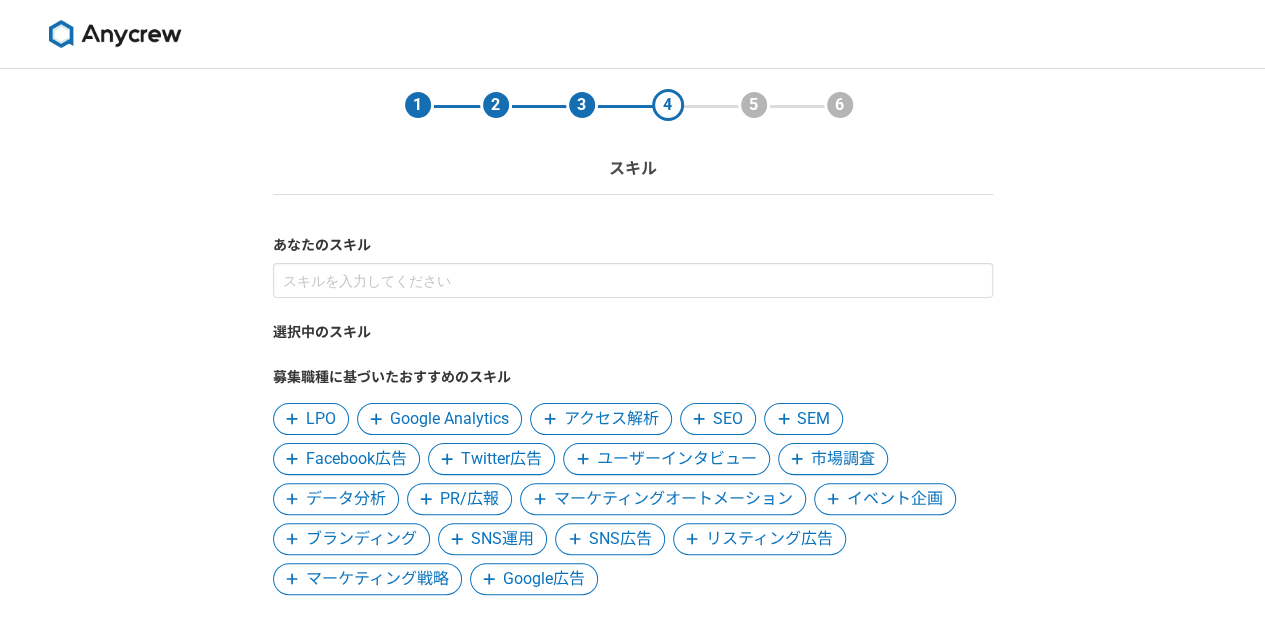 scroll, scrollTop: 147, scrollLeft: 0, axis: vertical 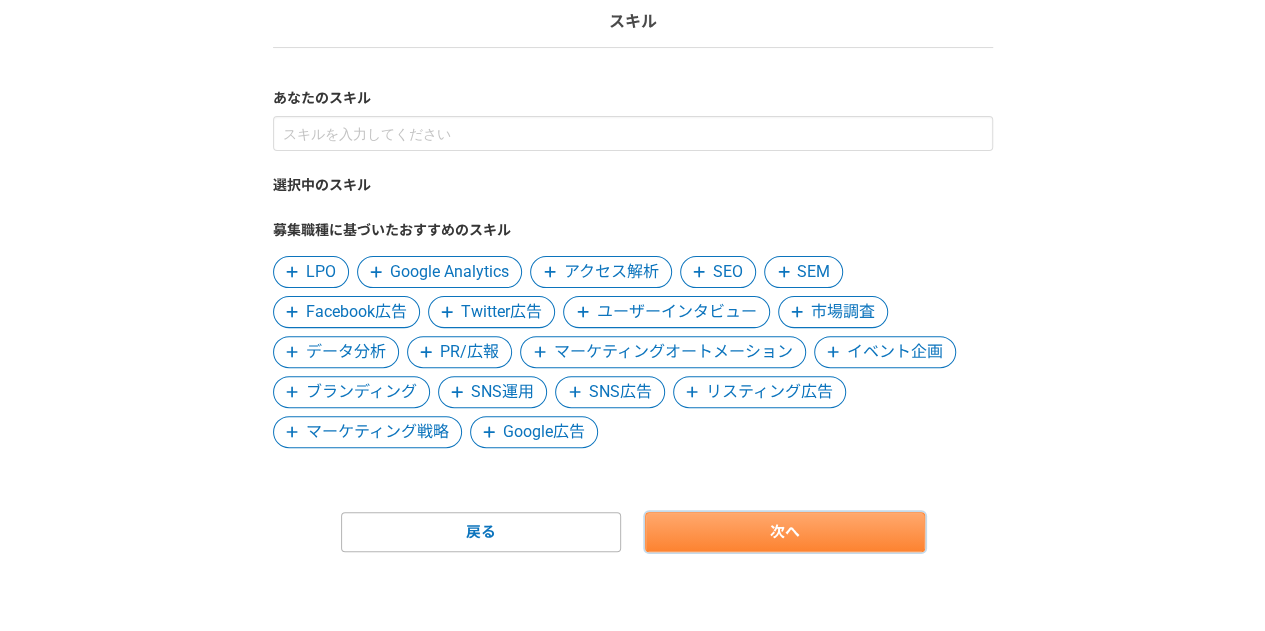 click on "次へ" at bounding box center [785, 532] 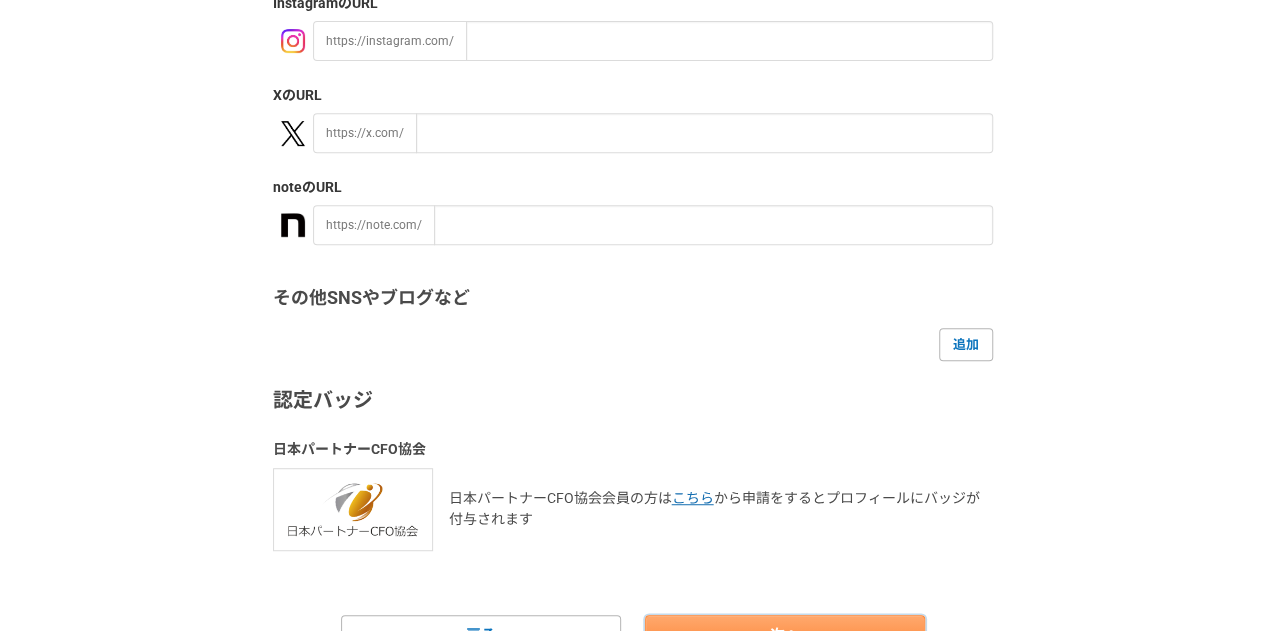 scroll, scrollTop: 467, scrollLeft: 0, axis: vertical 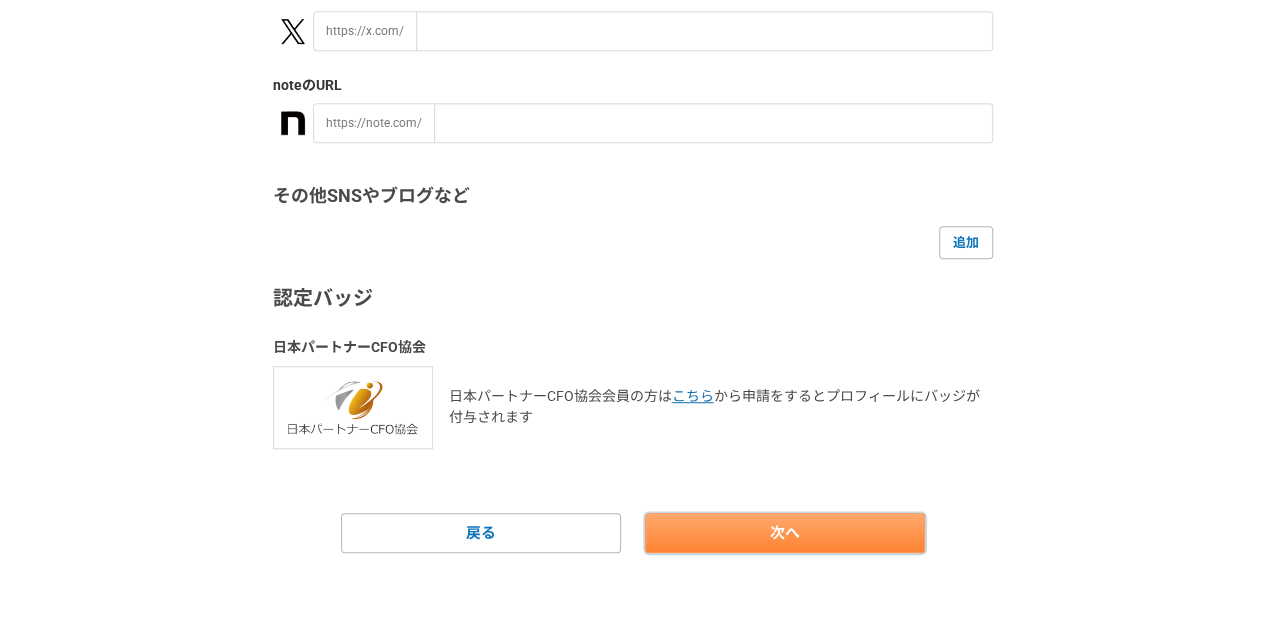 click on "次へ" at bounding box center (785, 533) 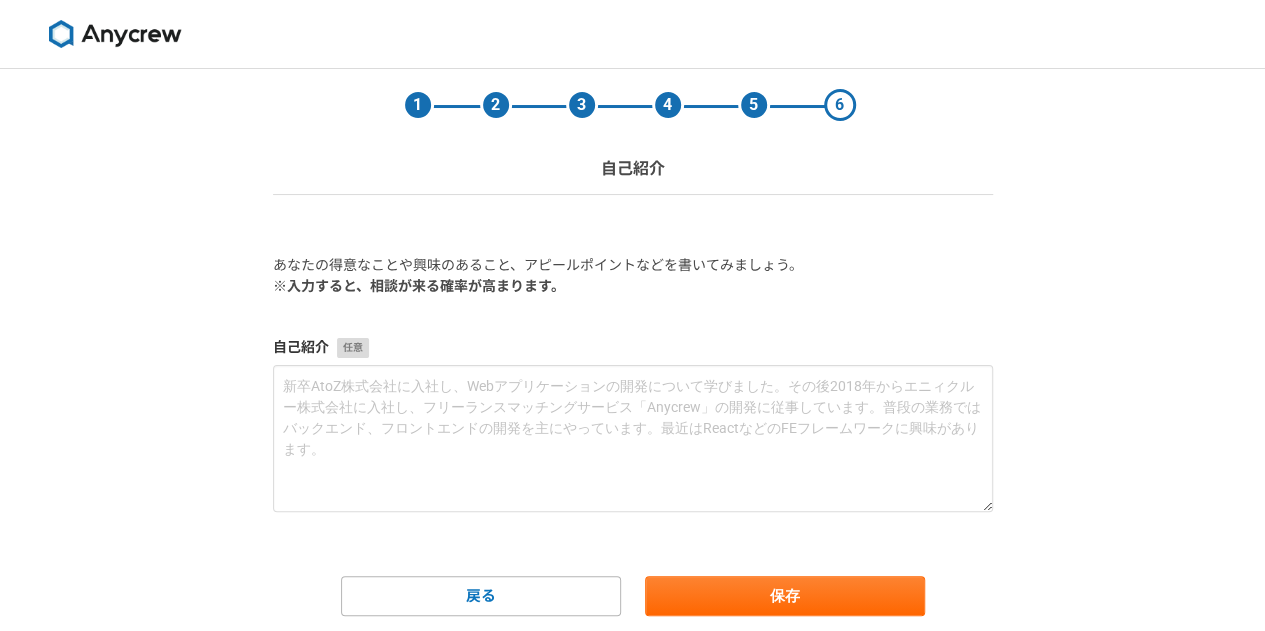 scroll, scrollTop: 64, scrollLeft: 0, axis: vertical 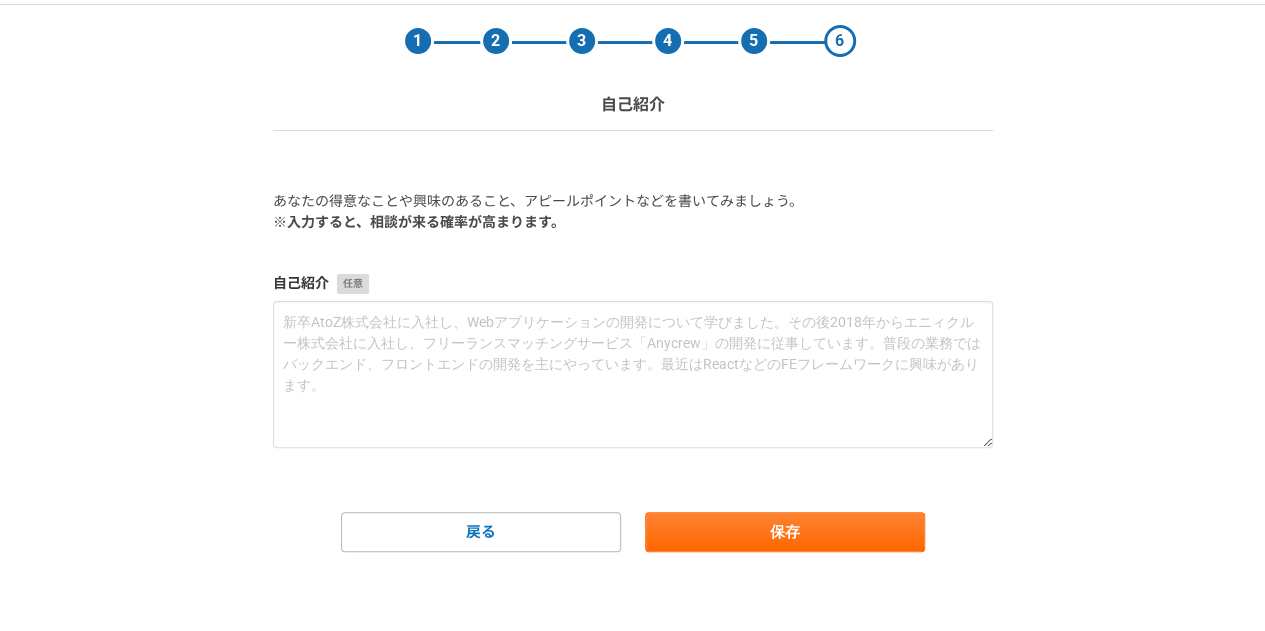 click on "あなたの得意なことや興味のあること、アピールポイントなどを書いてみましょう。 ※入力すると、相談が来る確率が高まります。 自己紹介 戻る 保存" at bounding box center [633, 371] 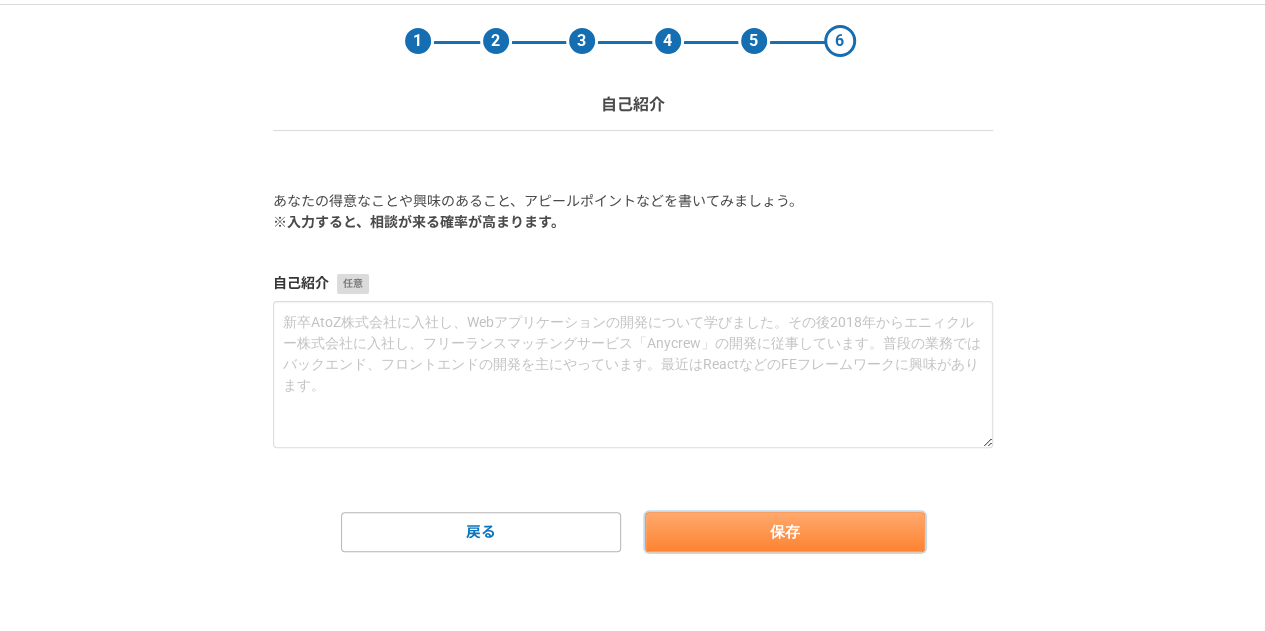 click on "保存" at bounding box center (785, 532) 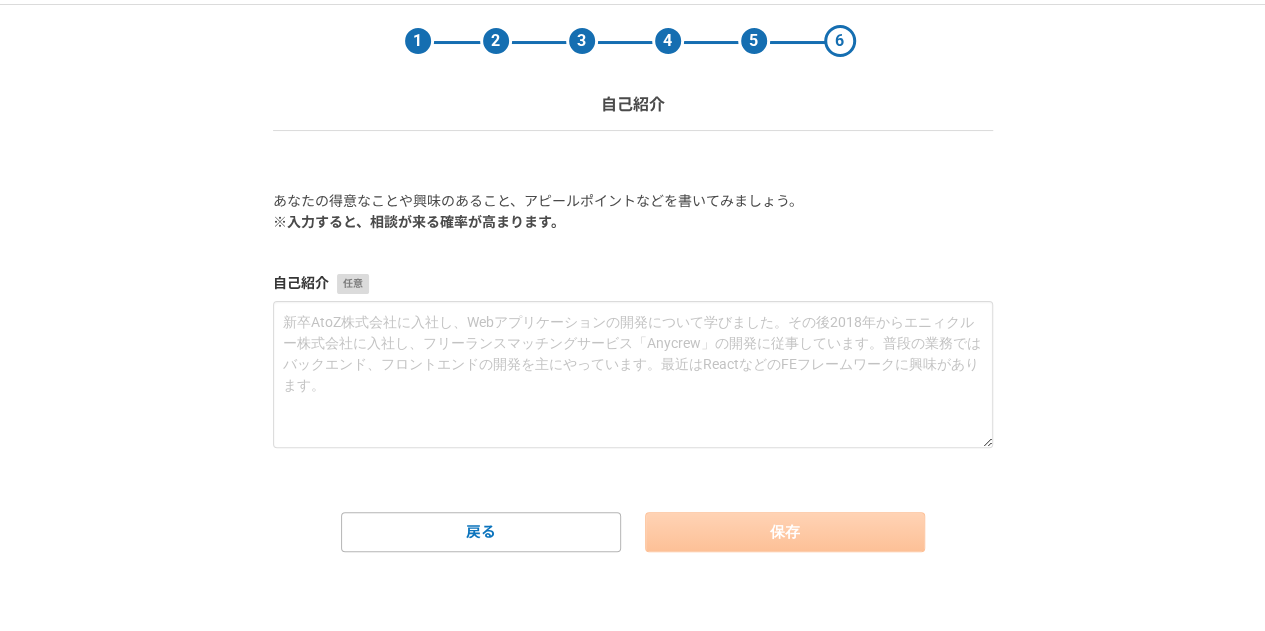 scroll, scrollTop: 0, scrollLeft: 0, axis: both 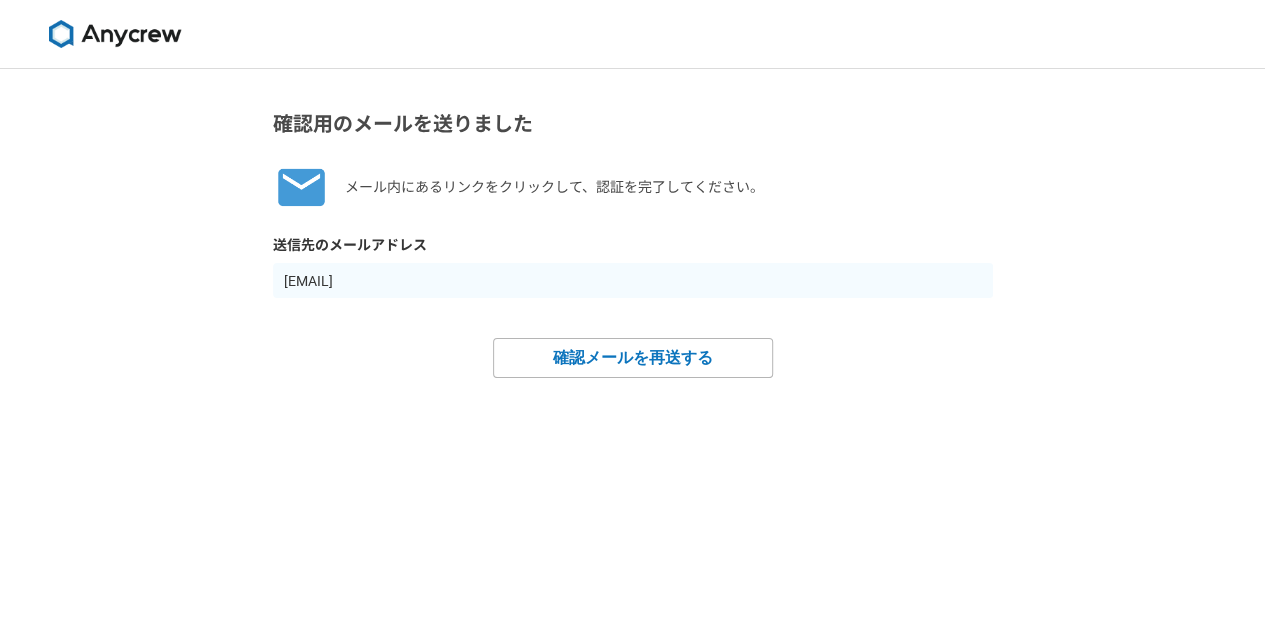 click on "確認用のメールを送りました メール内にあるリンクをクリックして、認証を完了してください。 送信先のメールアドレス [EMAIL] 確認メールを再送する" at bounding box center [632, 350] 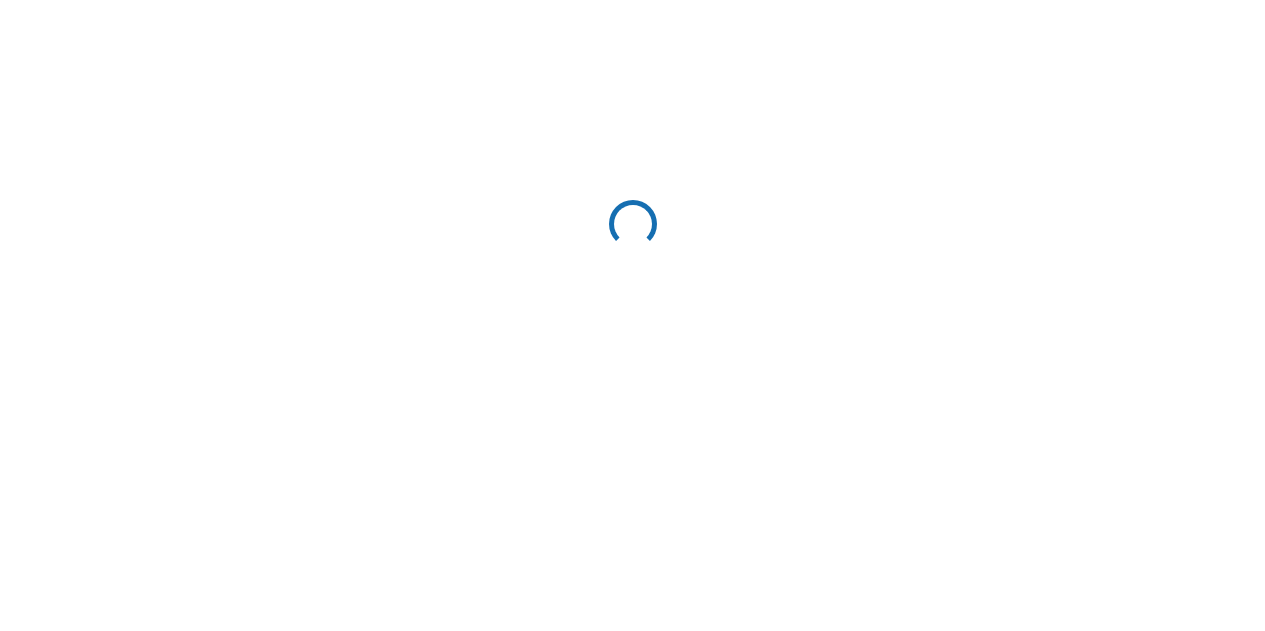 scroll, scrollTop: 0, scrollLeft: 0, axis: both 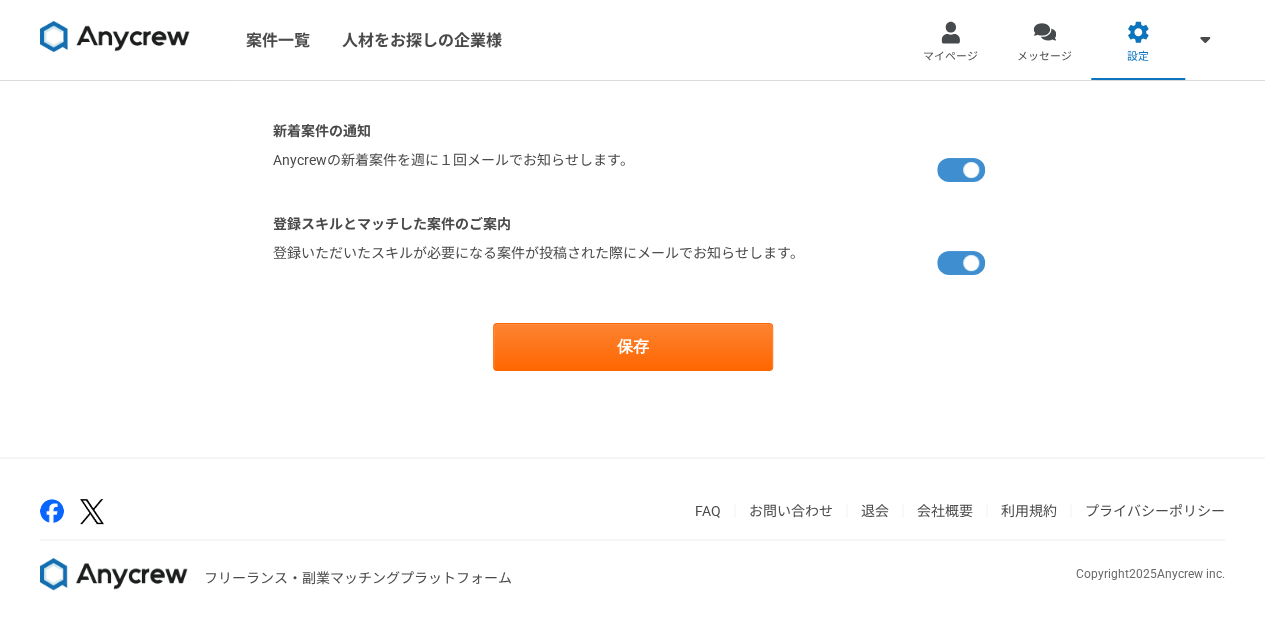 click at bounding box center (965, 170) 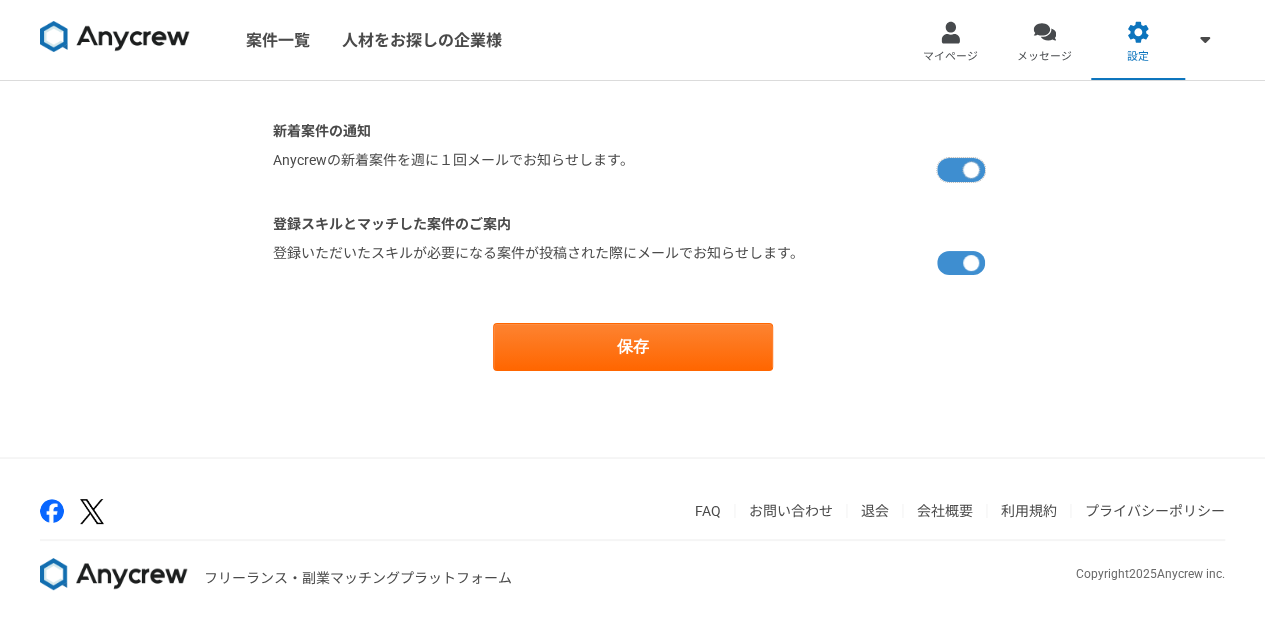 checkbox on "false" 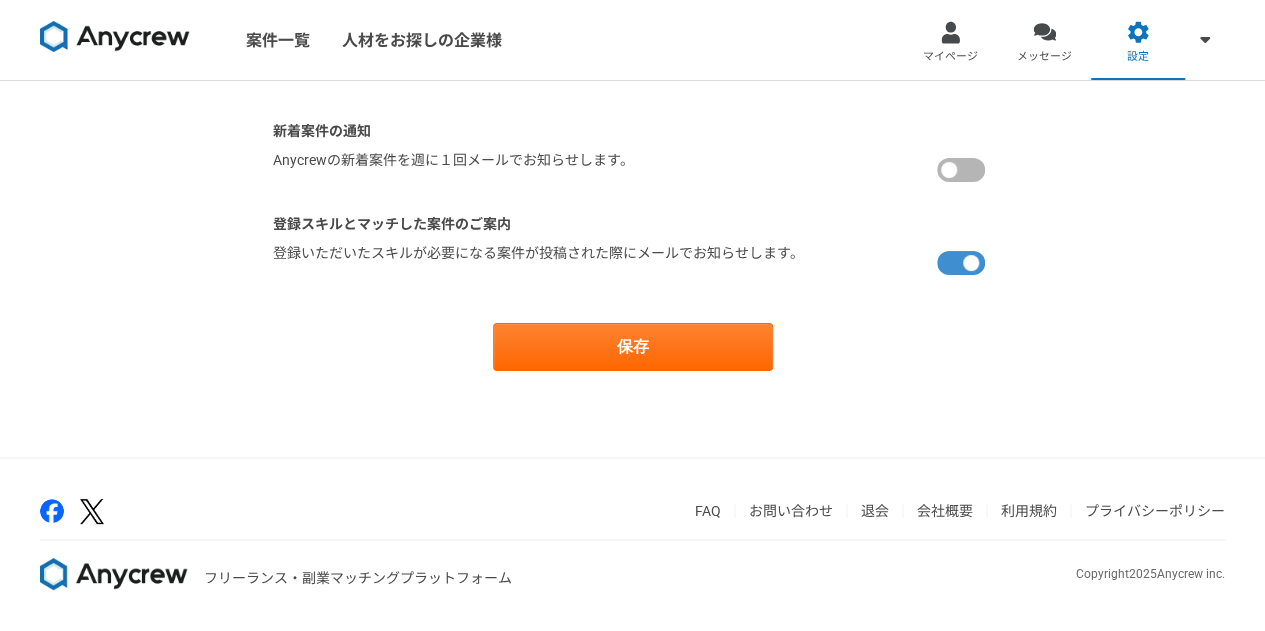 click at bounding box center [965, 263] 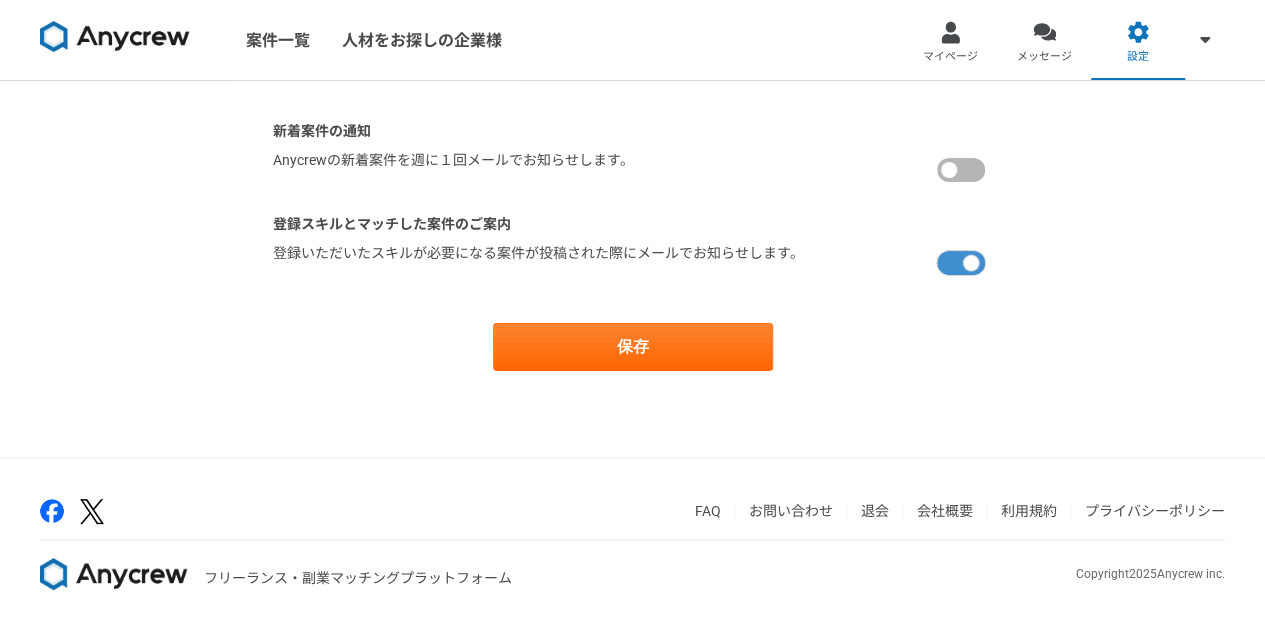 checkbox on "false" 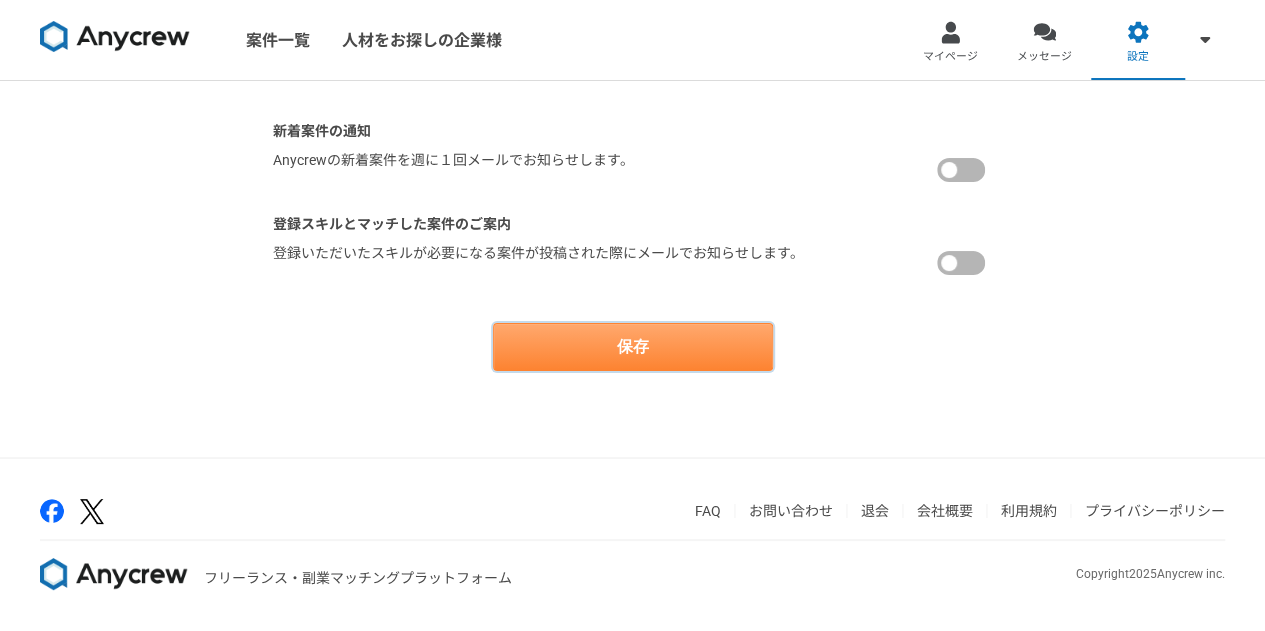 click on "保存" at bounding box center (633, 347) 